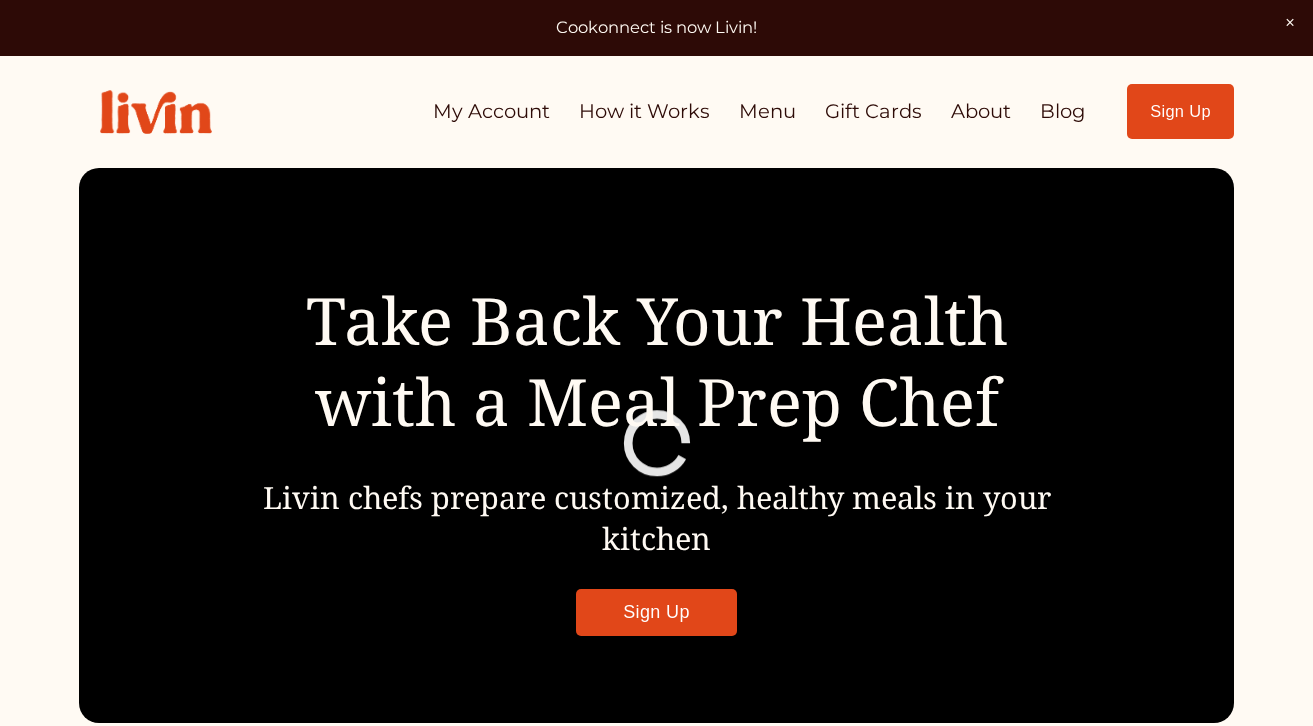 scroll, scrollTop: 0, scrollLeft: 0, axis: both 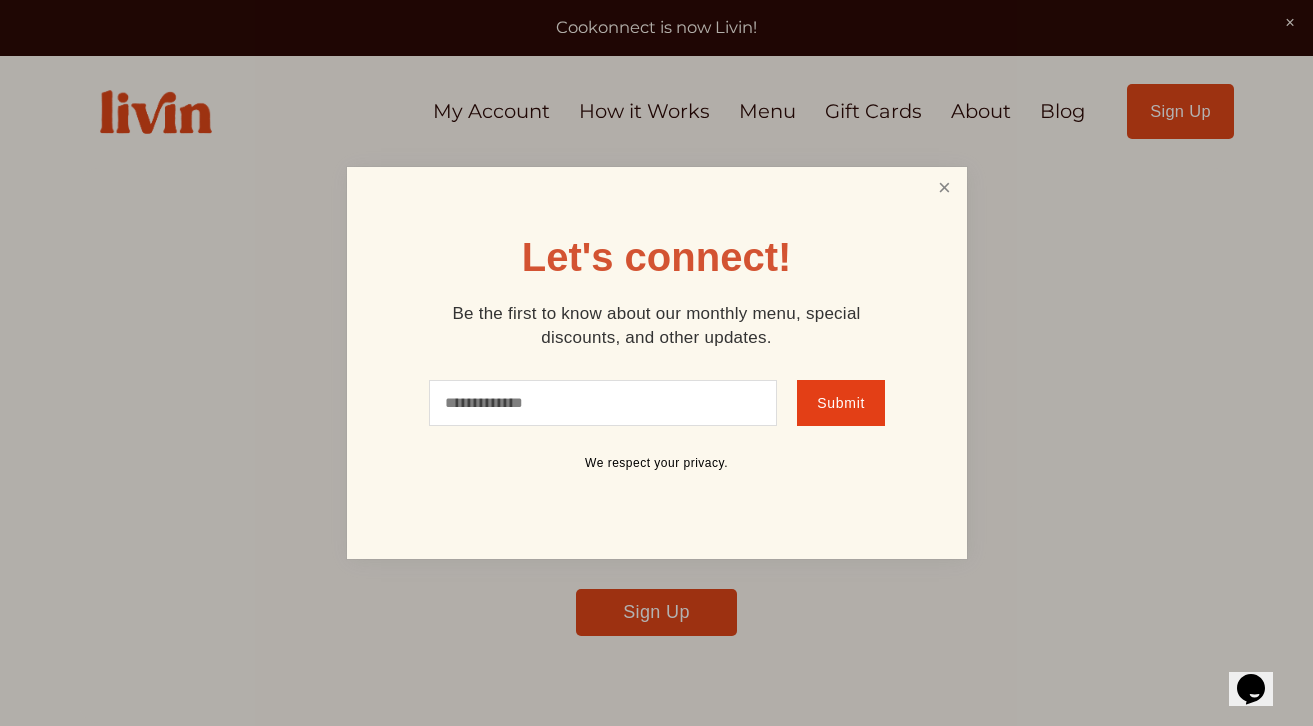 click at bounding box center [944, 188] 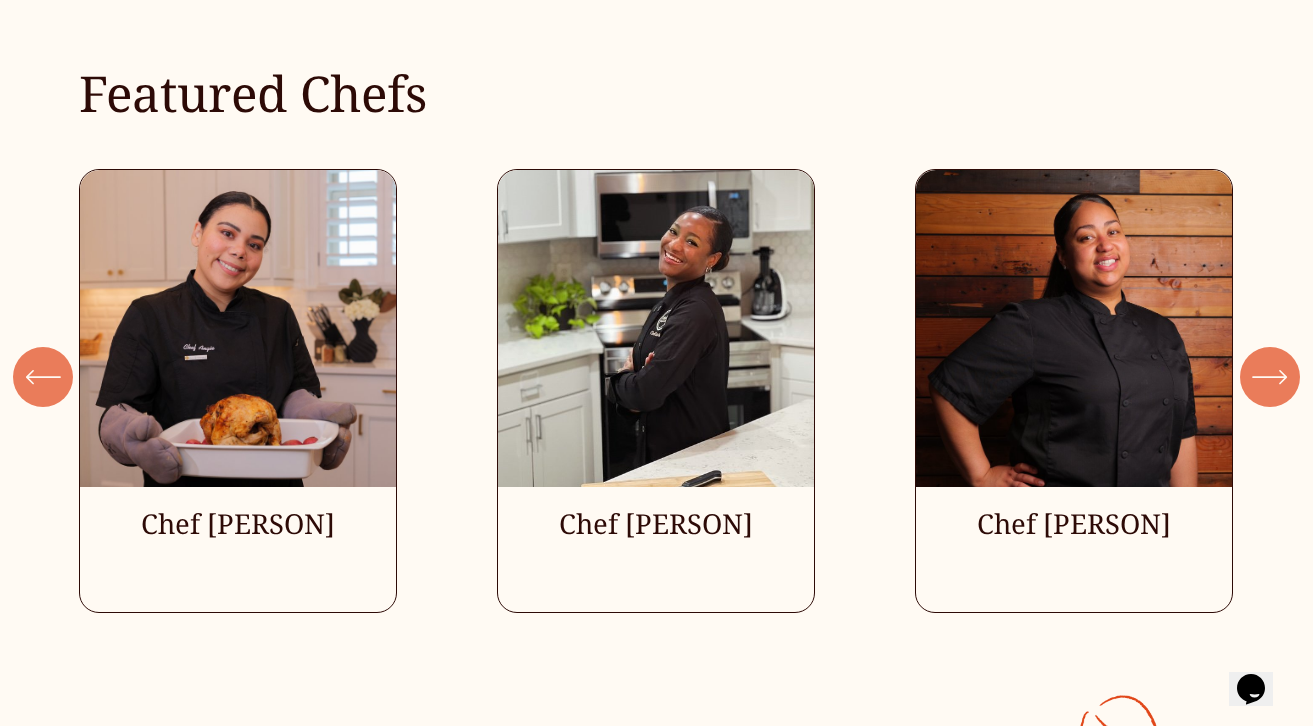 scroll, scrollTop: 4950, scrollLeft: 0, axis: vertical 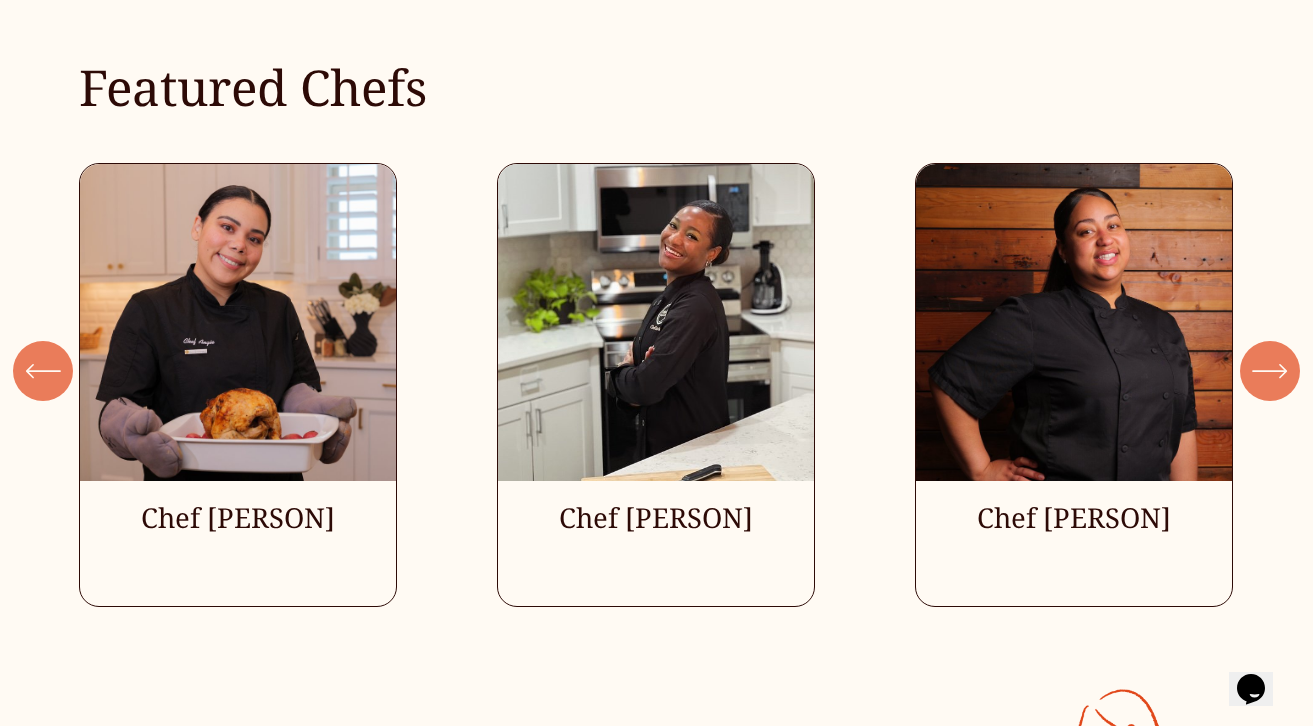 click 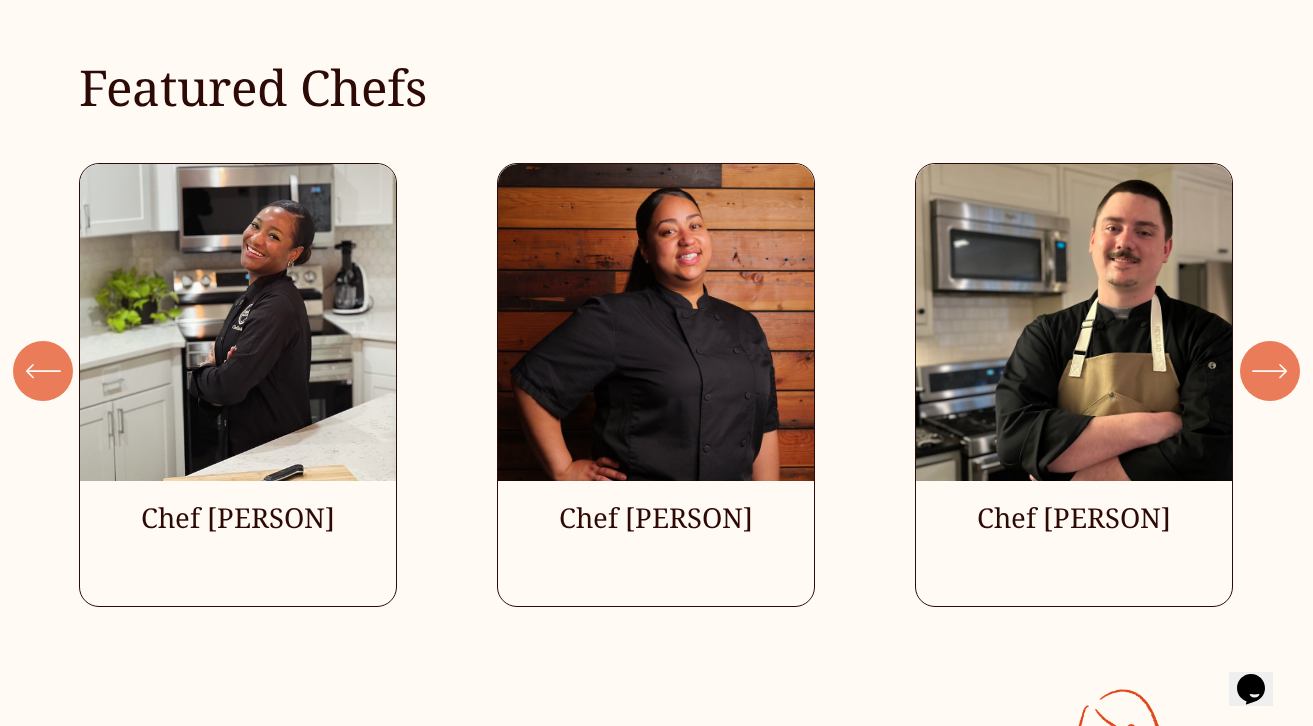 click 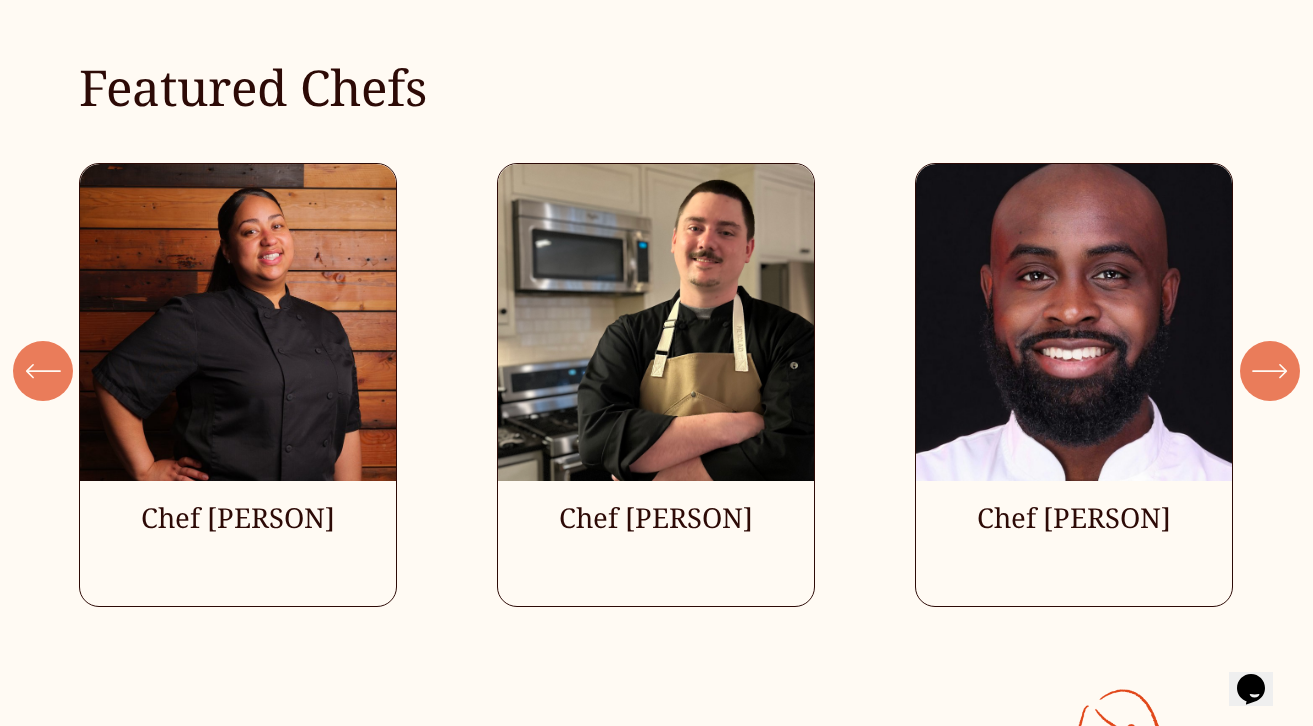 click 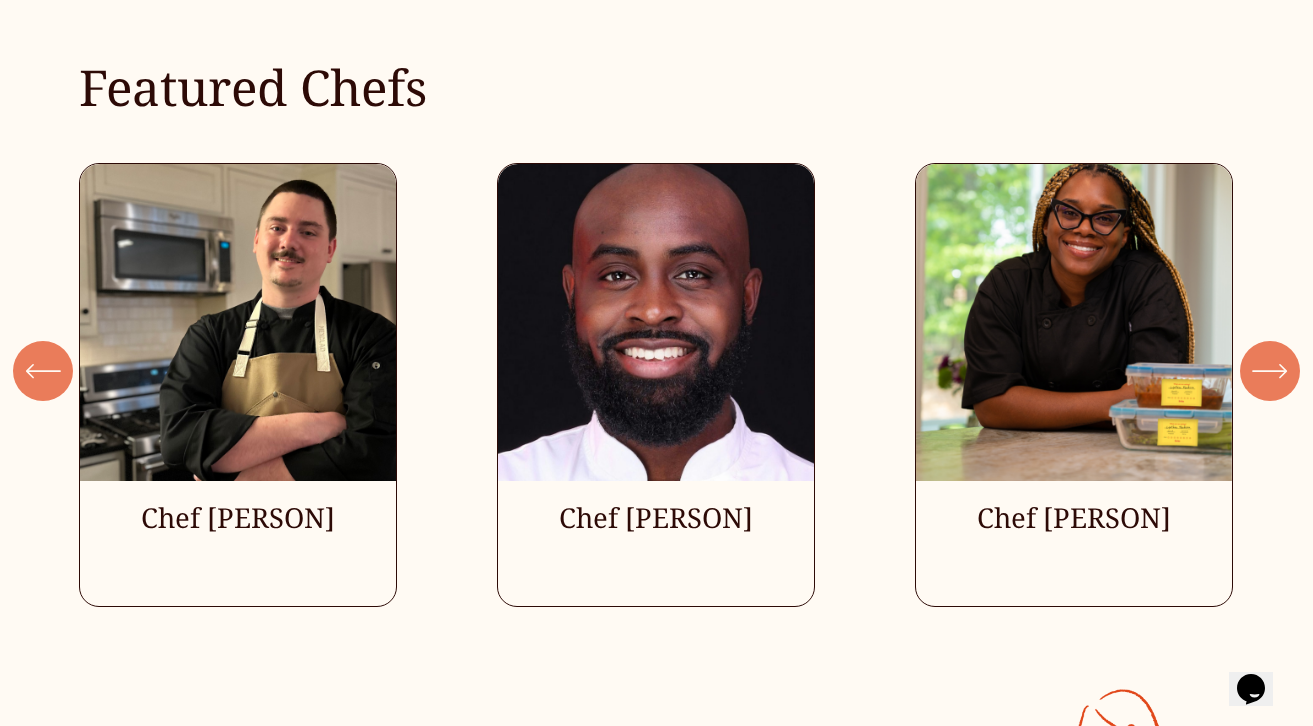 click 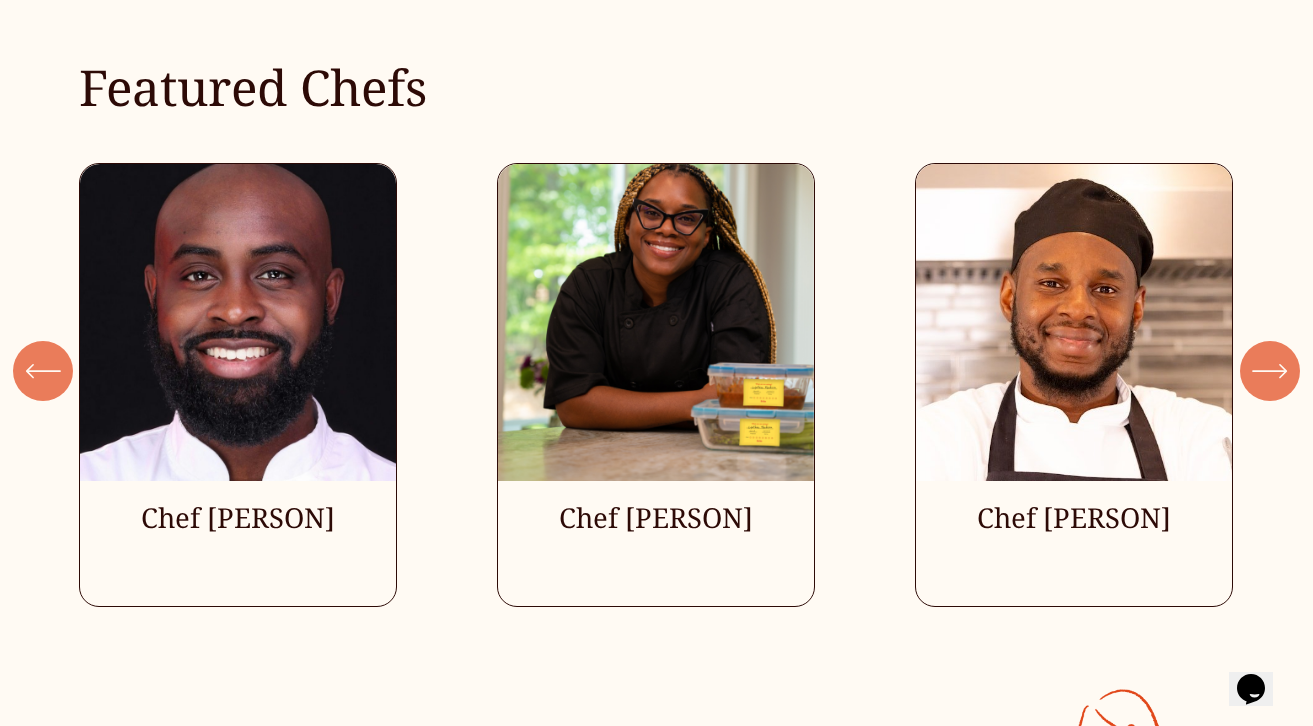 click 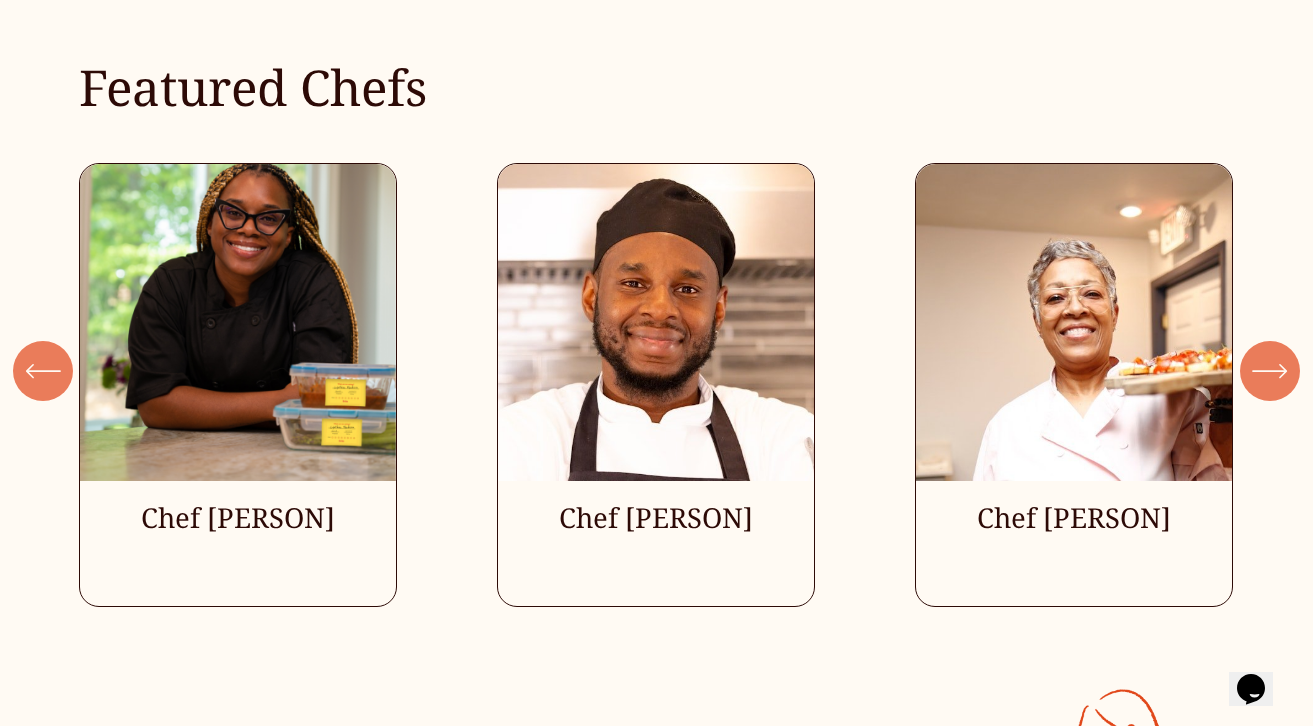 click 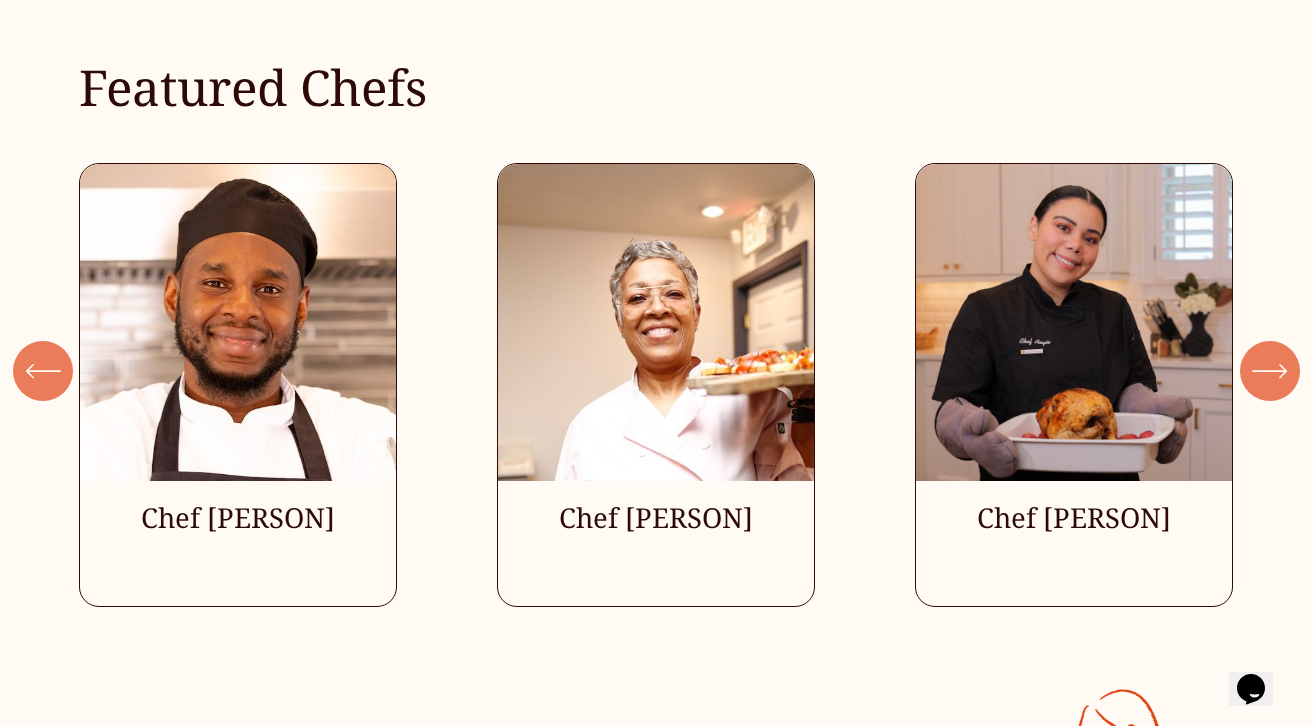 click 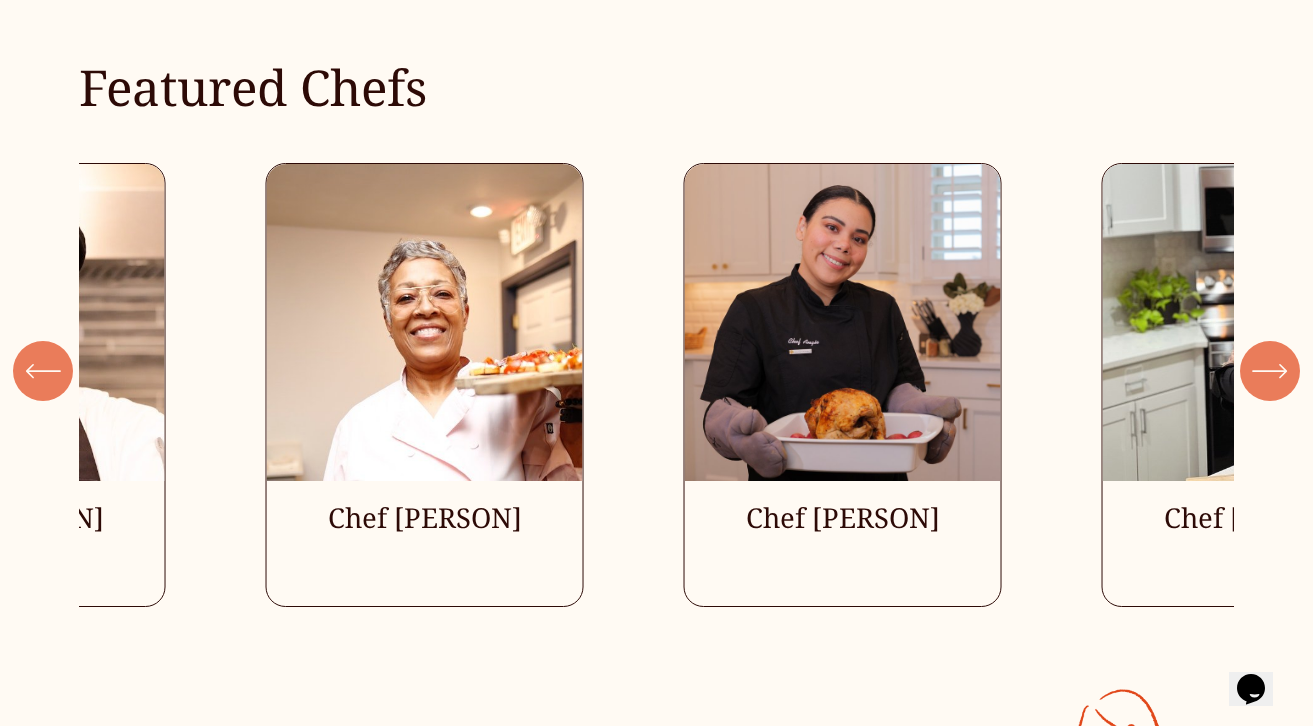click 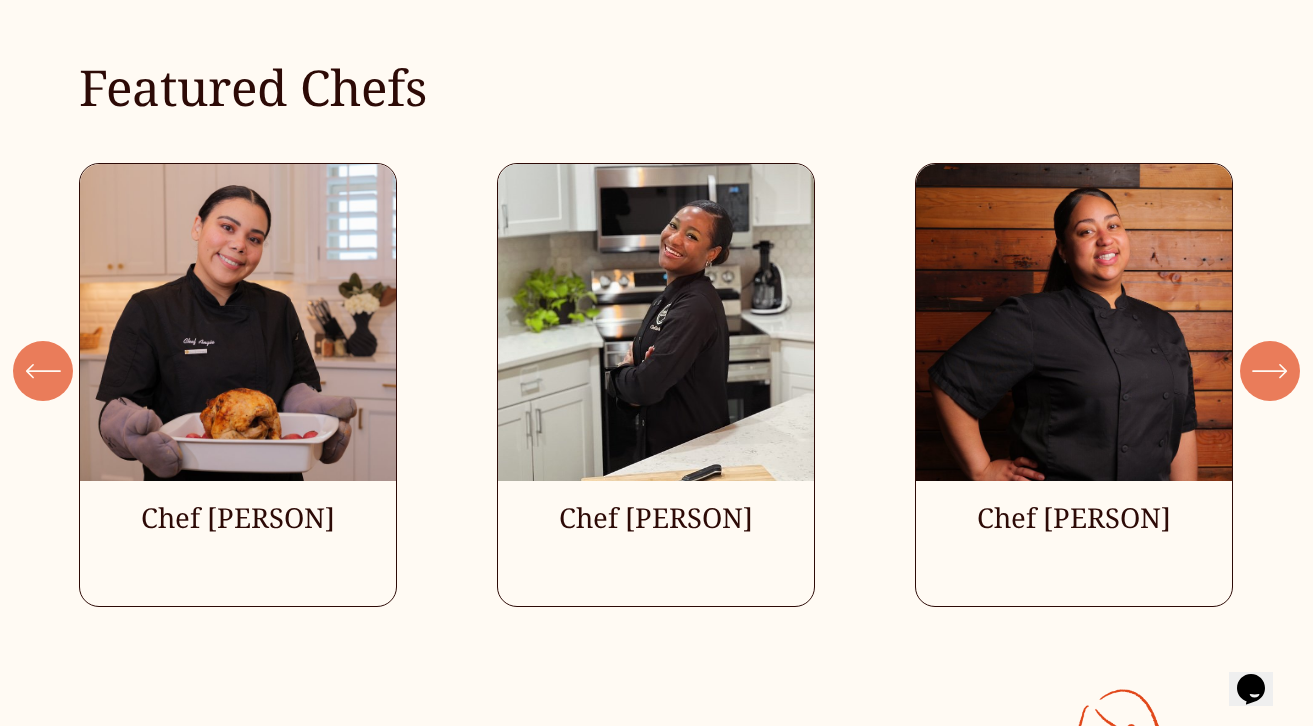 click 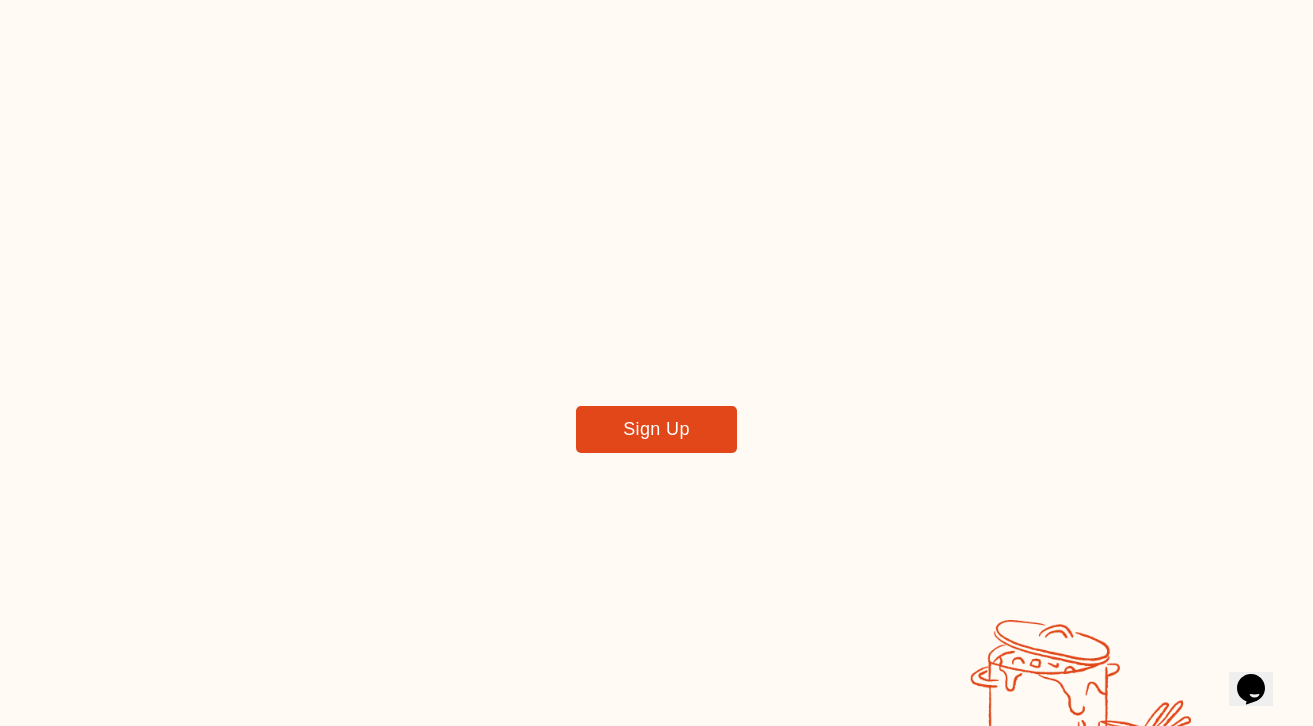 scroll, scrollTop: 0, scrollLeft: 0, axis: both 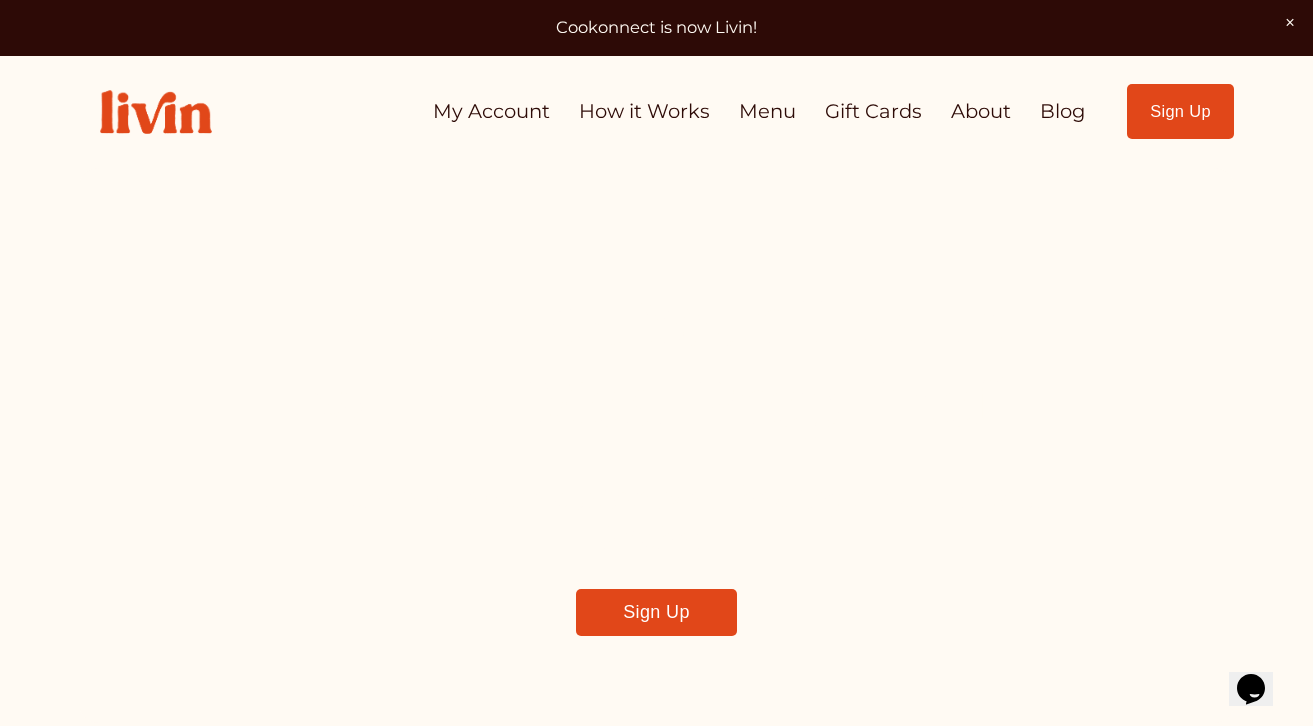 click on "My Account" at bounding box center (491, 111) 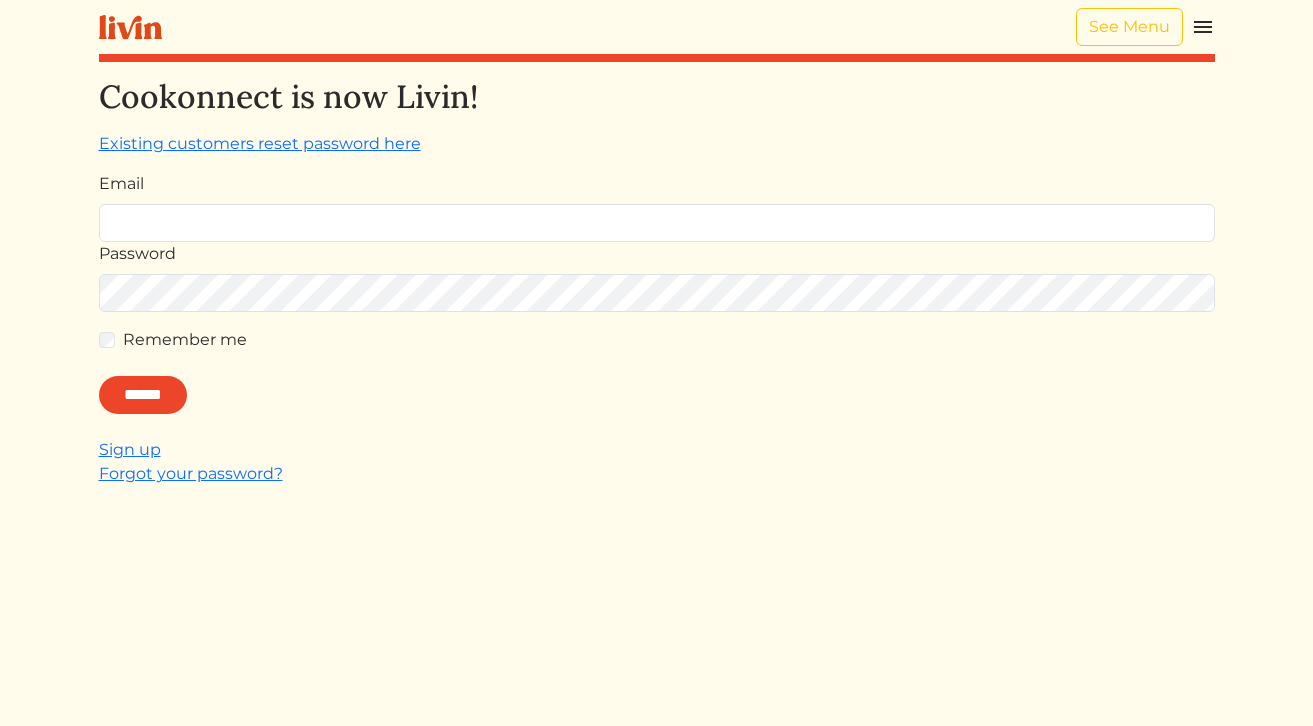 scroll, scrollTop: 0, scrollLeft: 0, axis: both 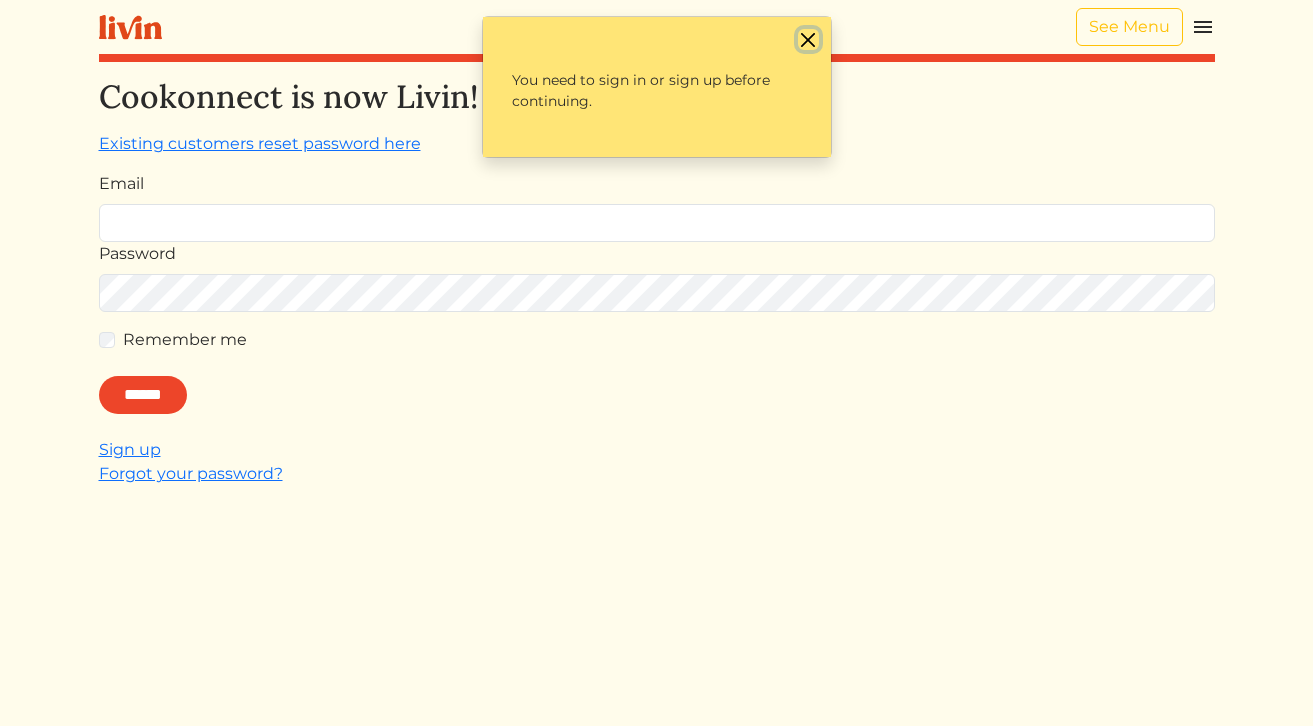 click at bounding box center [808, 39] 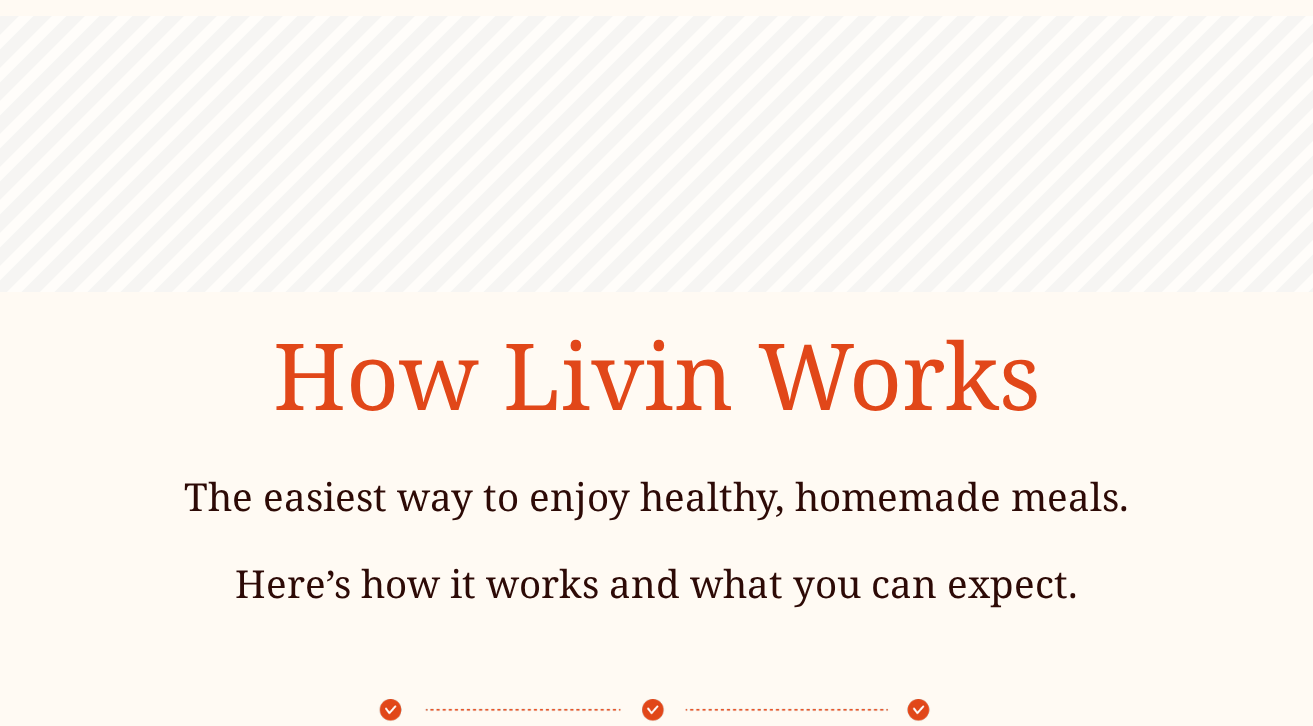 scroll, scrollTop: 272, scrollLeft: 0, axis: vertical 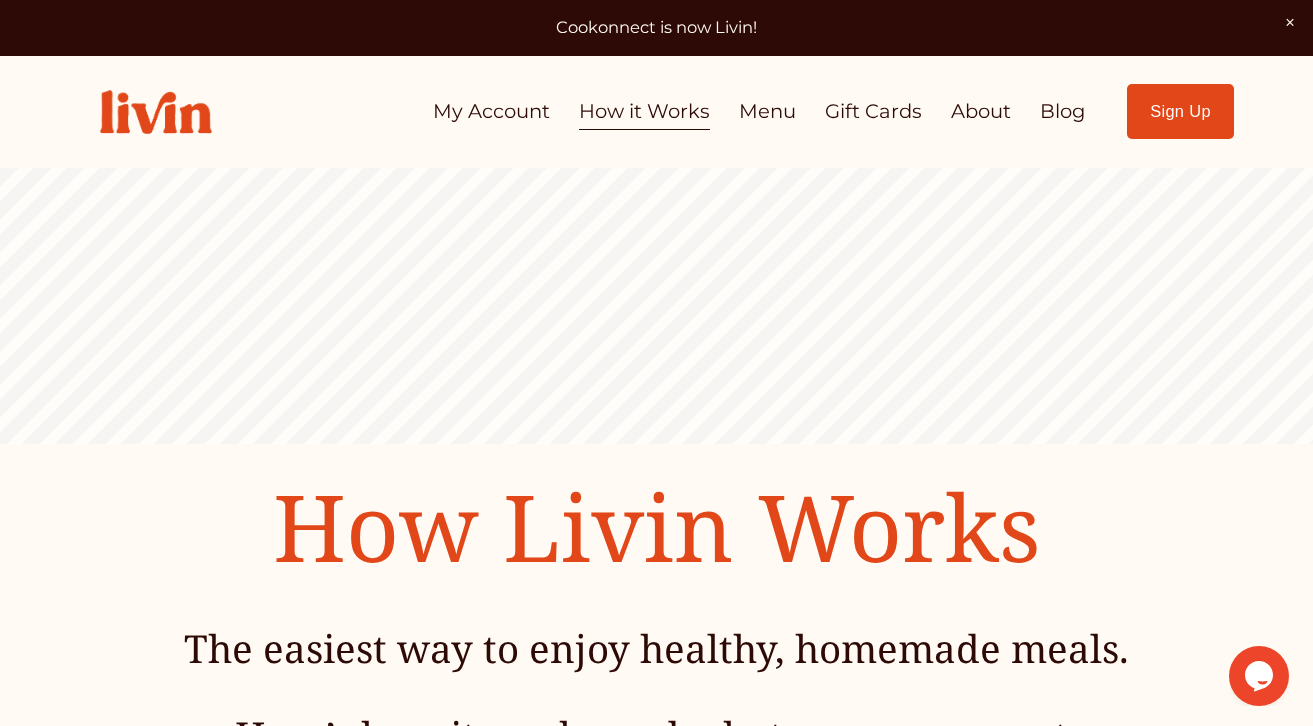 click on "Menu" at bounding box center [767, 111] 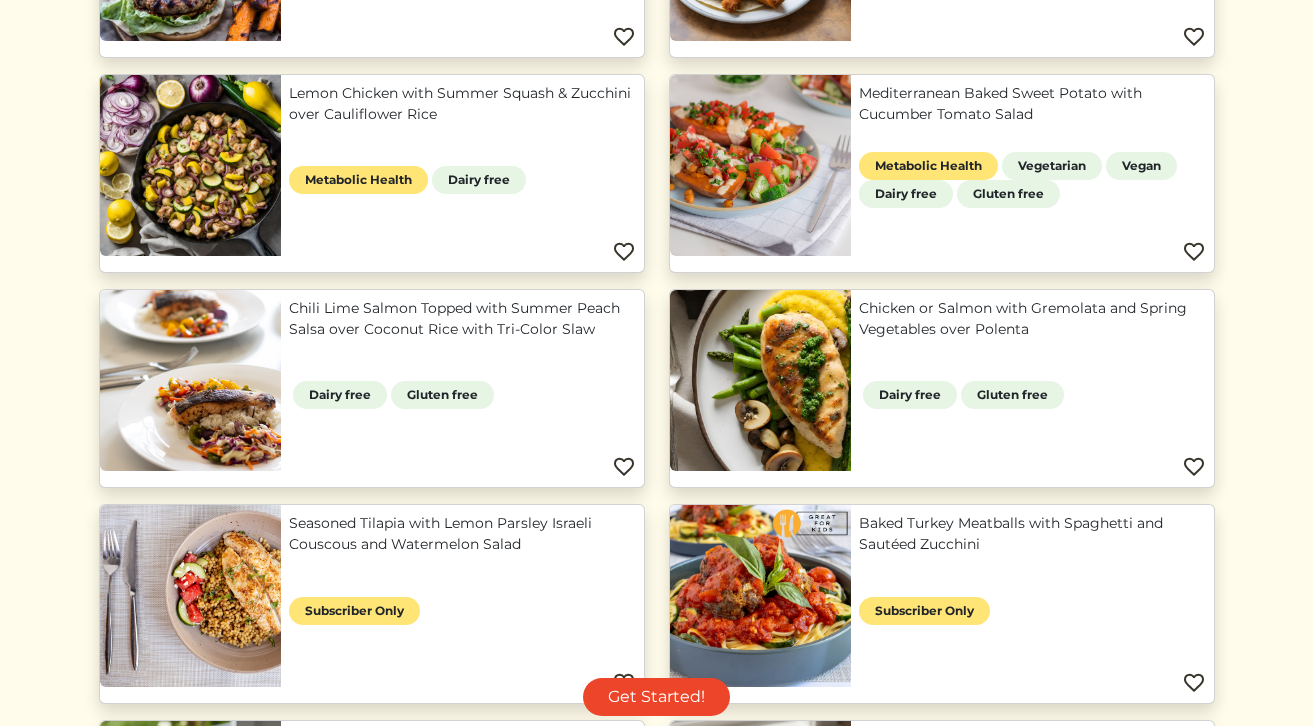 scroll, scrollTop: 0, scrollLeft: 0, axis: both 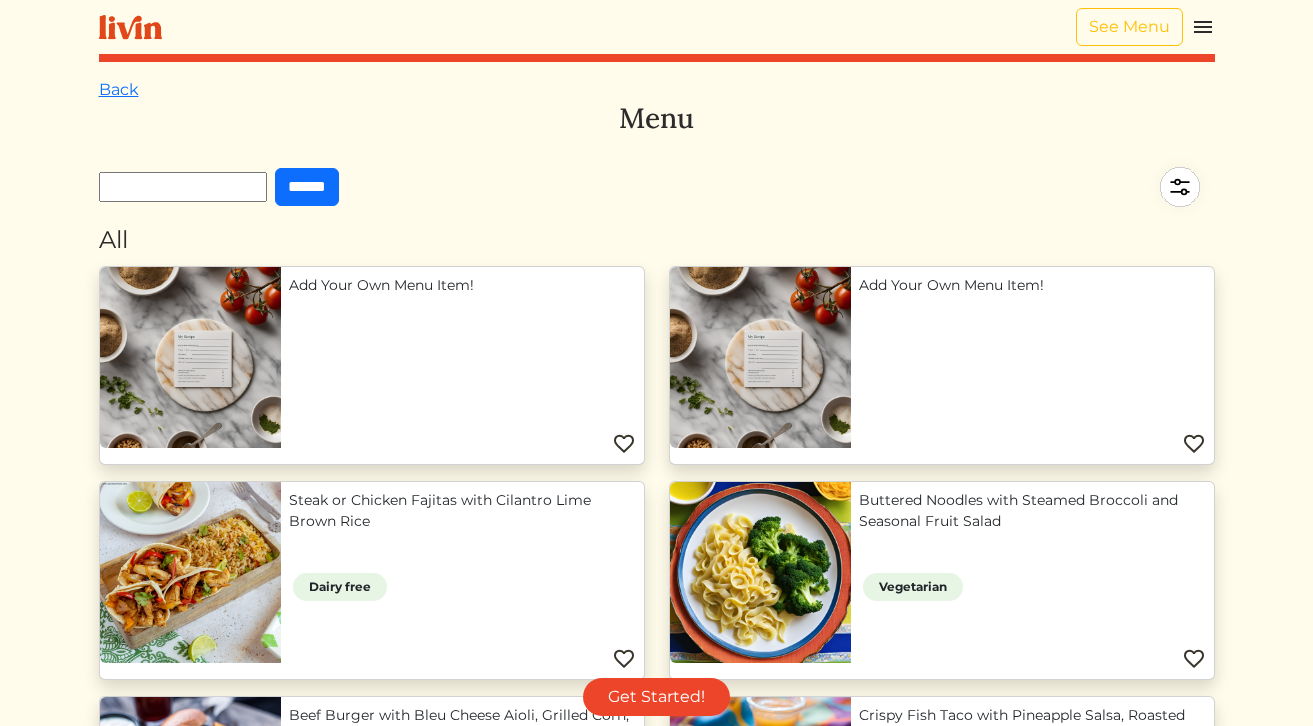 click at bounding box center [130, 27] 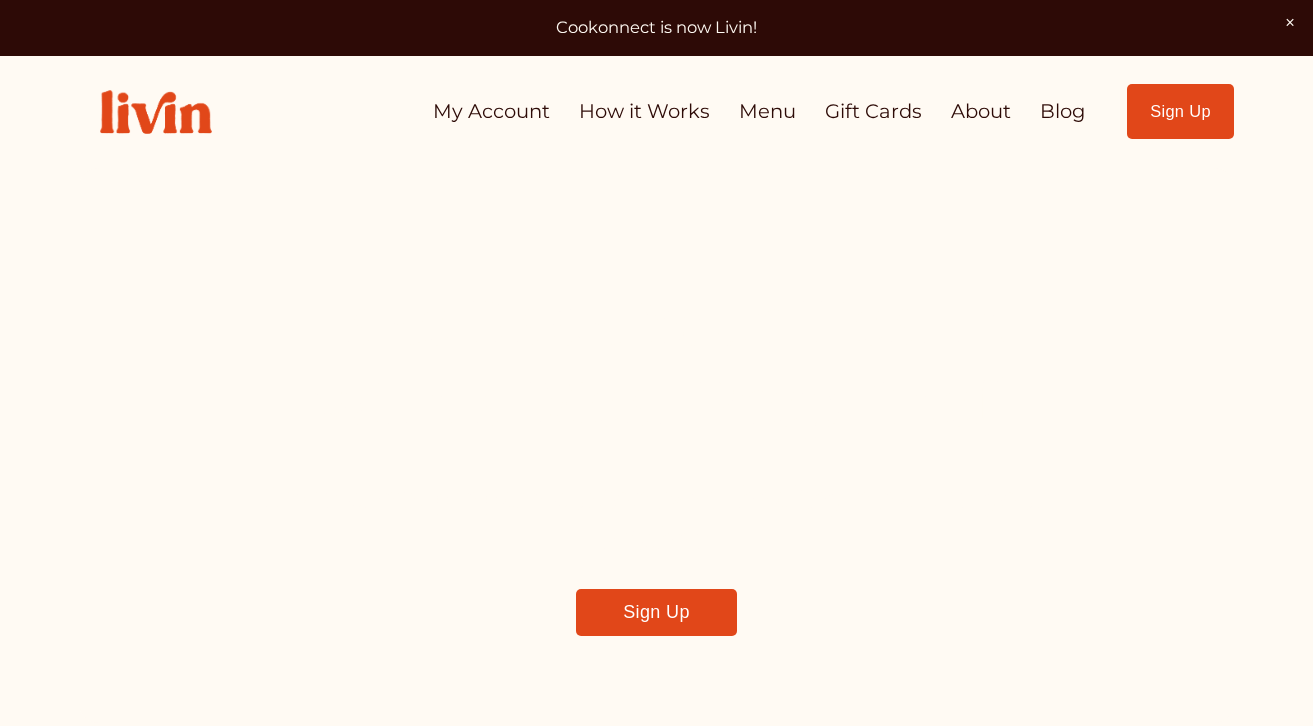 scroll, scrollTop: 0, scrollLeft: 0, axis: both 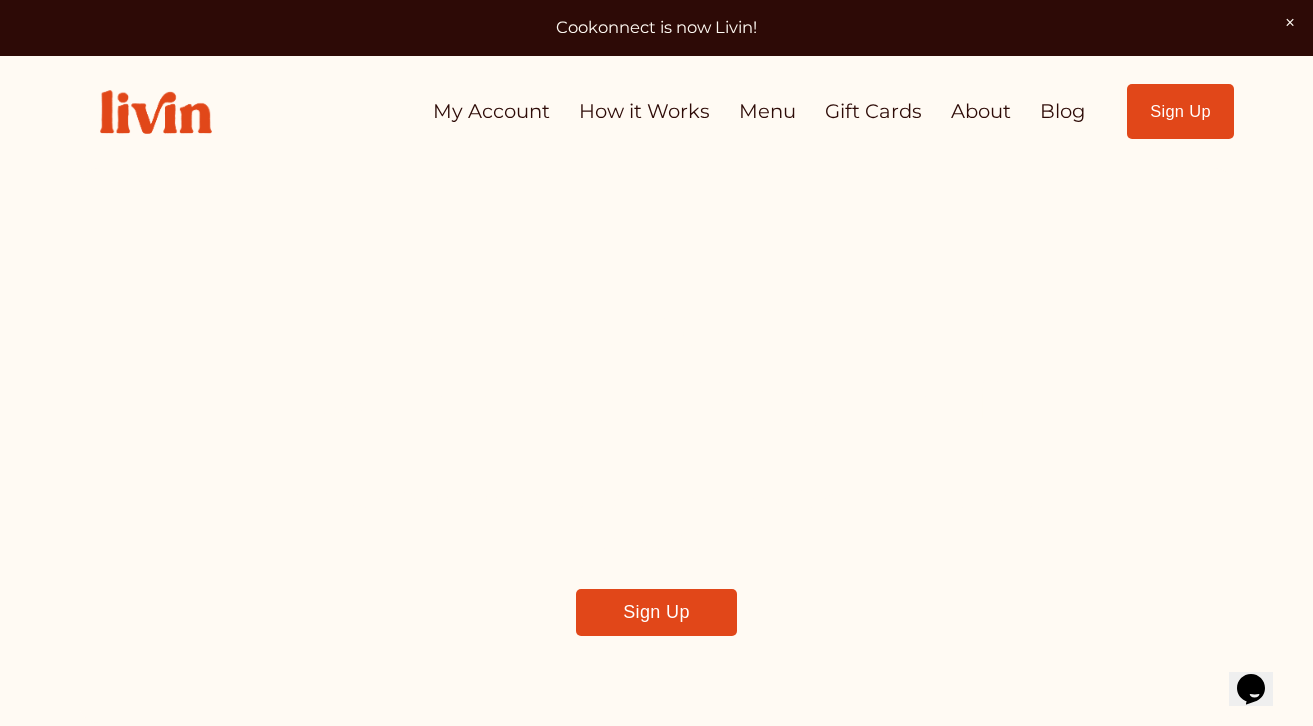 click on "About" at bounding box center [981, 111] 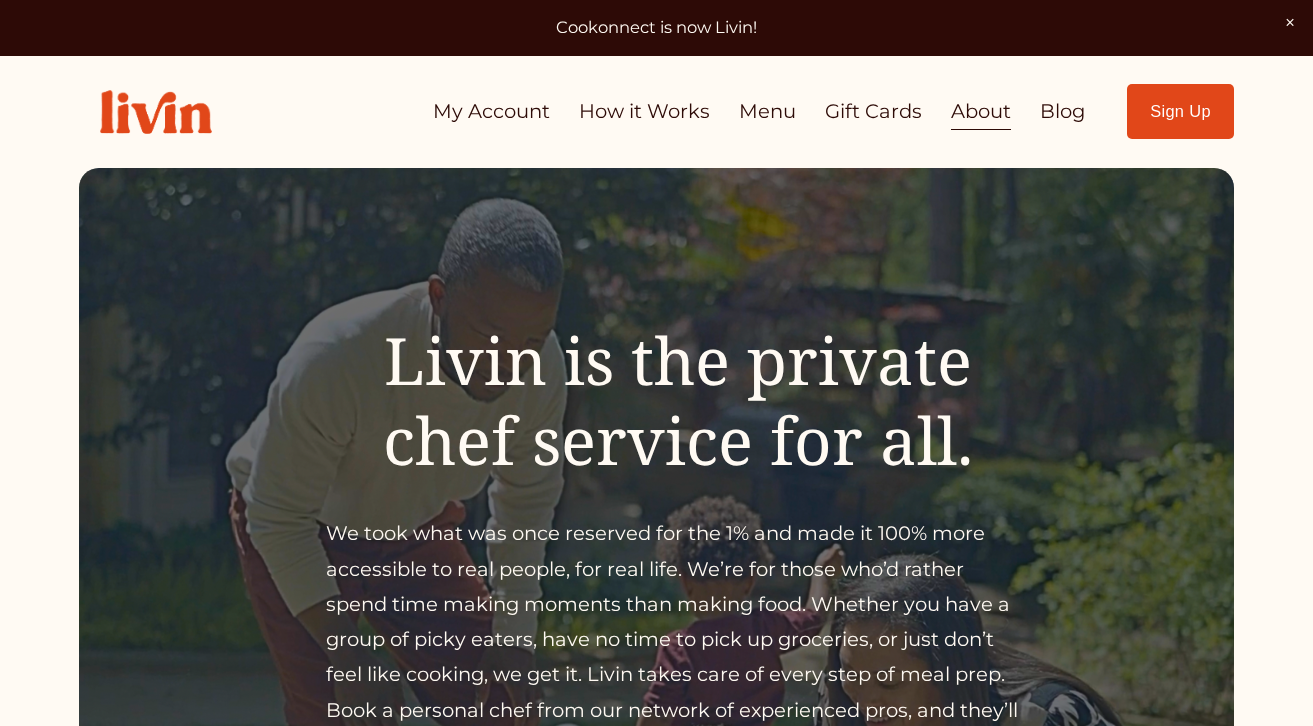 scroll, scrollTop: 0, scrollLeft: 0, axis: both 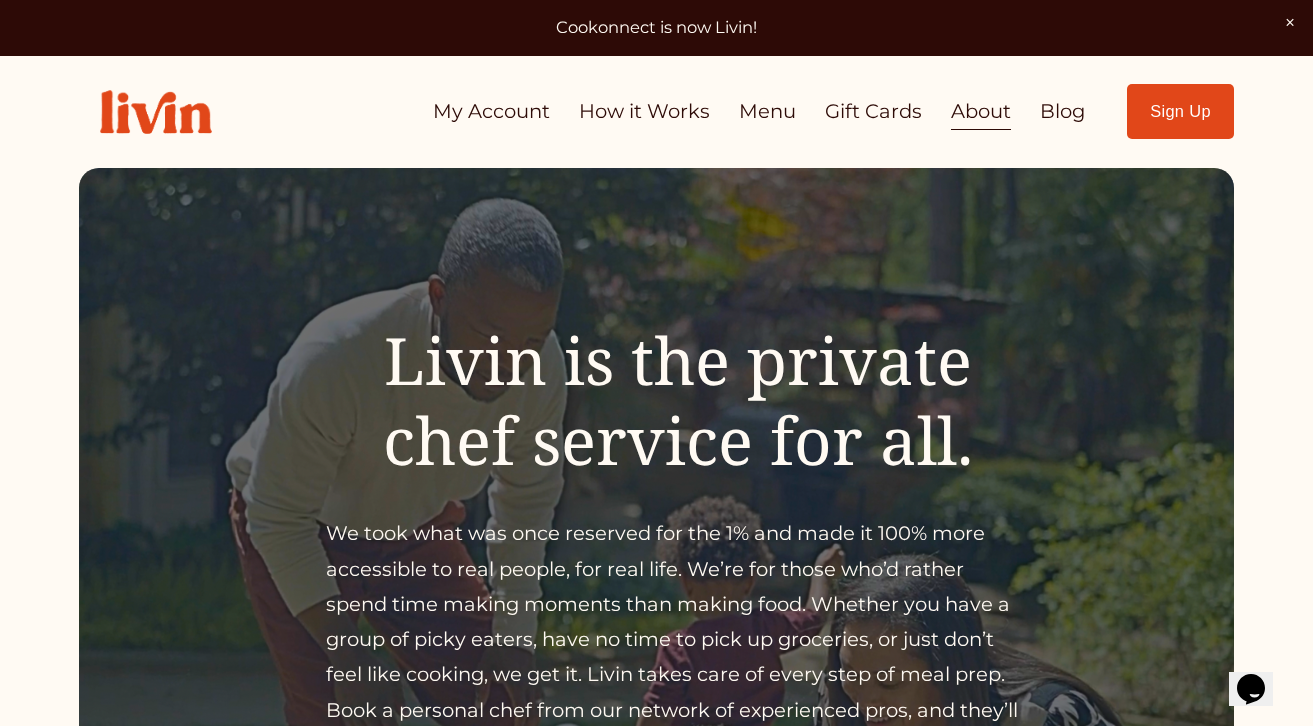 click on "Blog" at bounding box center [1062, 111] 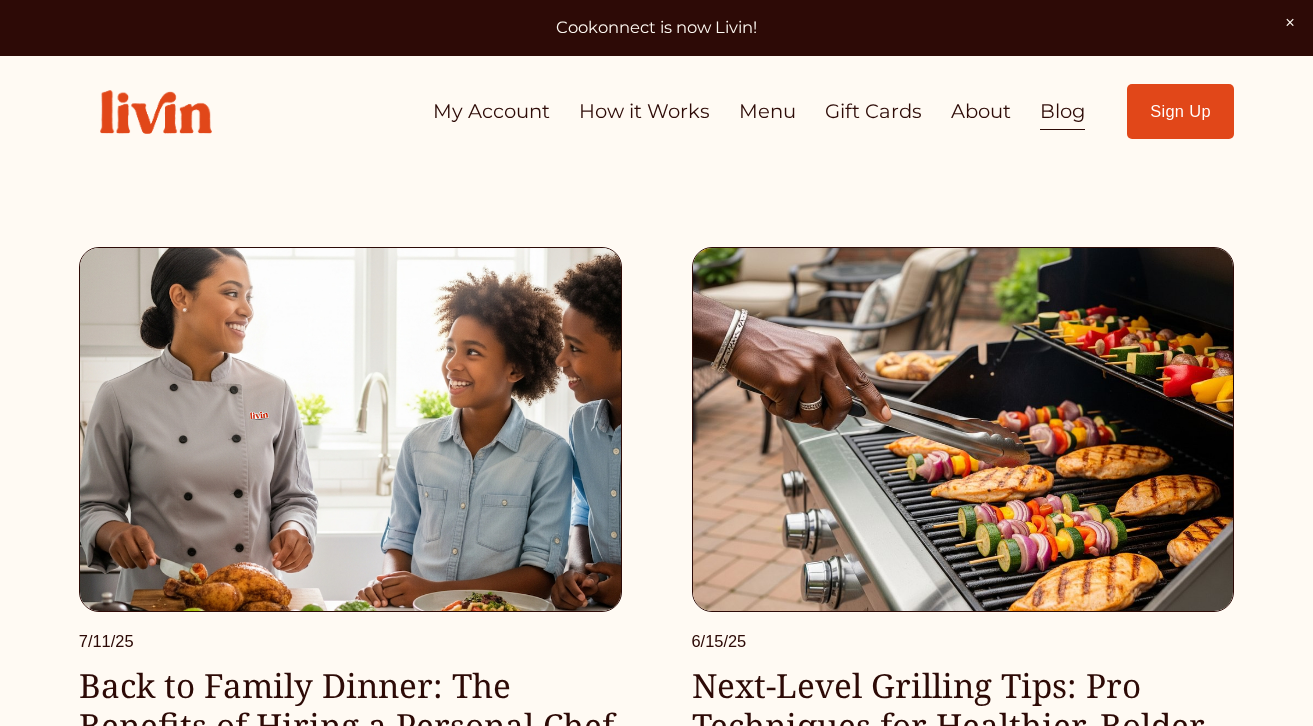 scroll, scrollTop: 0, scrollLeft: 0, axis: both 